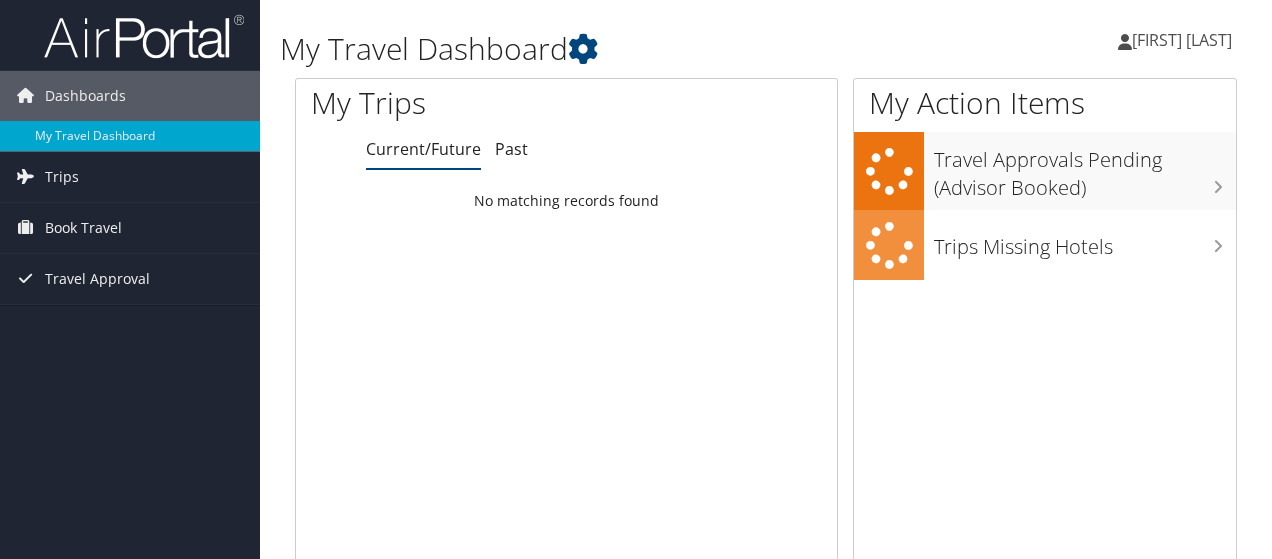 scroll, scrollTop: 0, scrollLeft: 0, axis: both 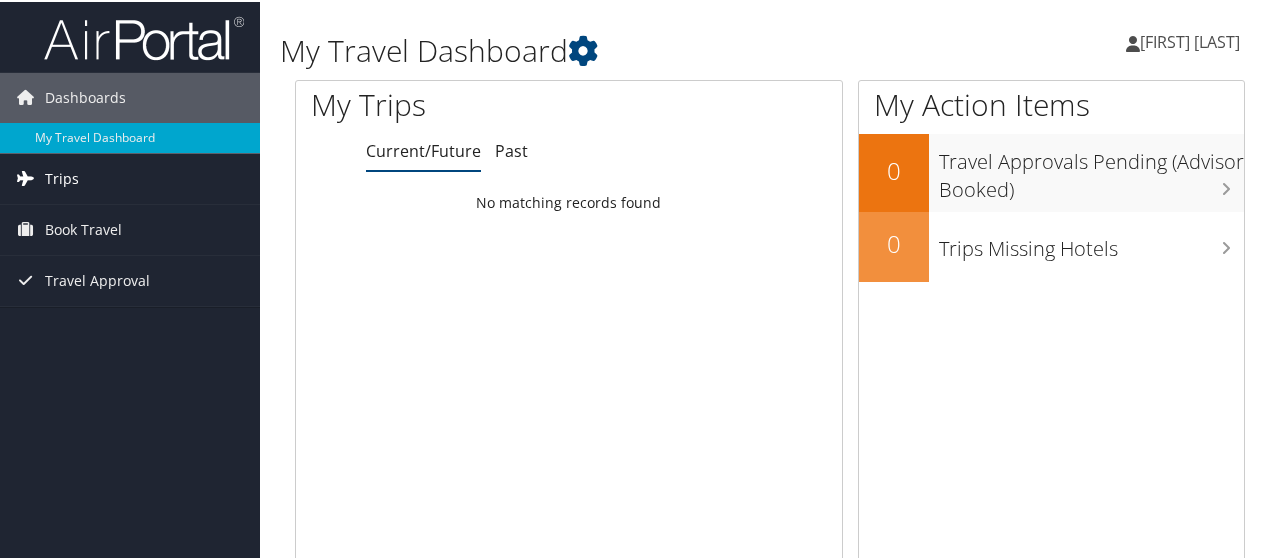 click on "Trips" at bounding box center (62, 177) 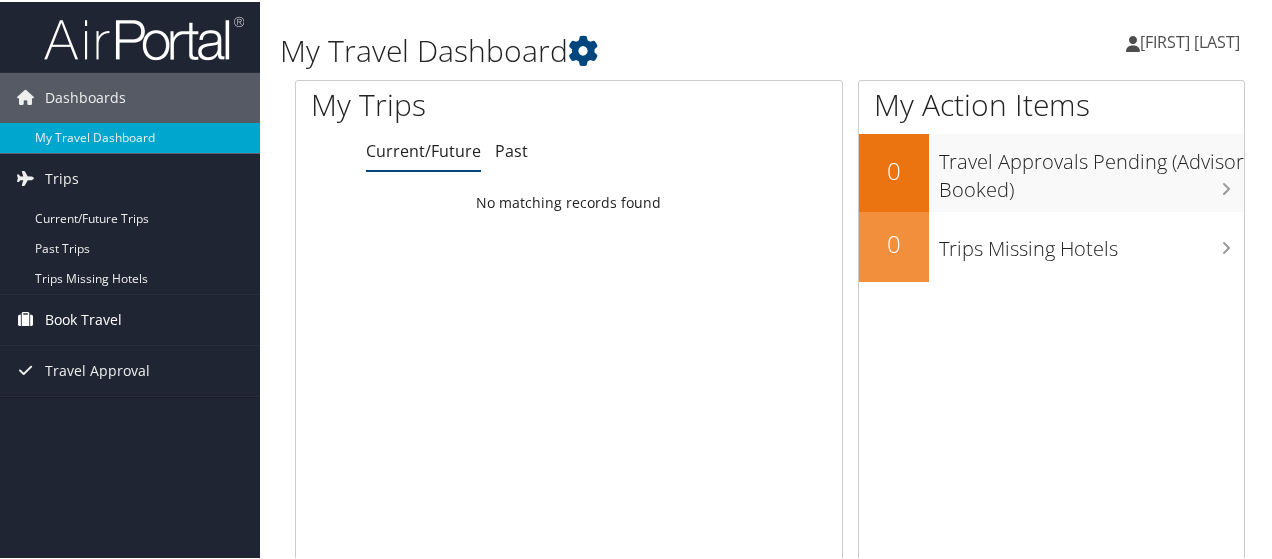 click on "Book Travel" at bounding box center (83, 318) 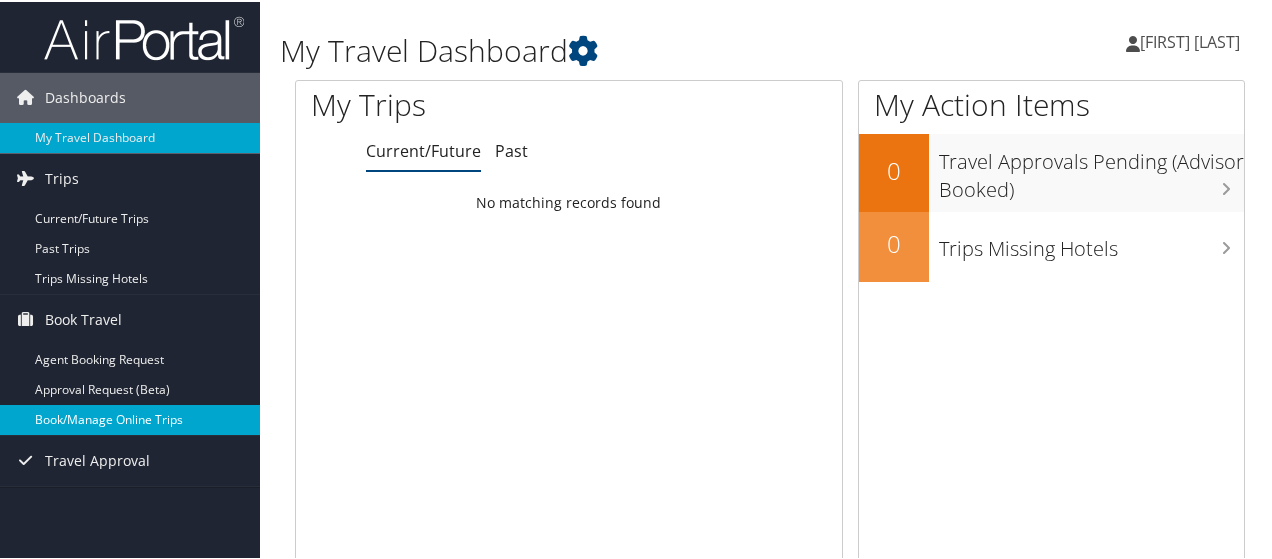 click on "Book/Manage Online Trips" at bounding box center (130, 418) 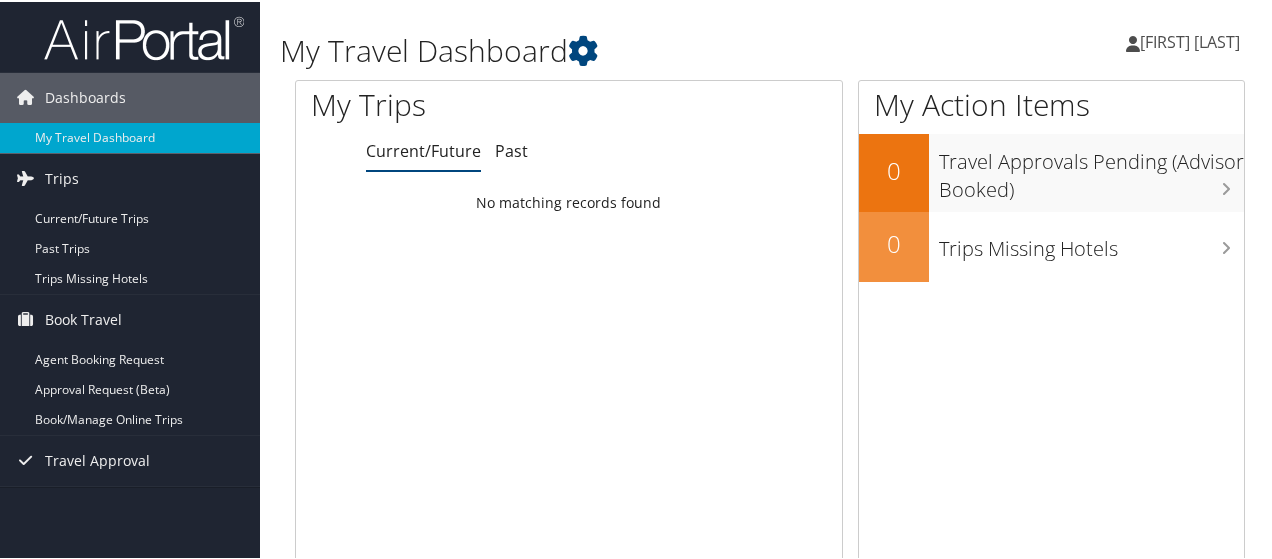 click on "[FIRST] [LAST]" at bounding box center [1190, 40] 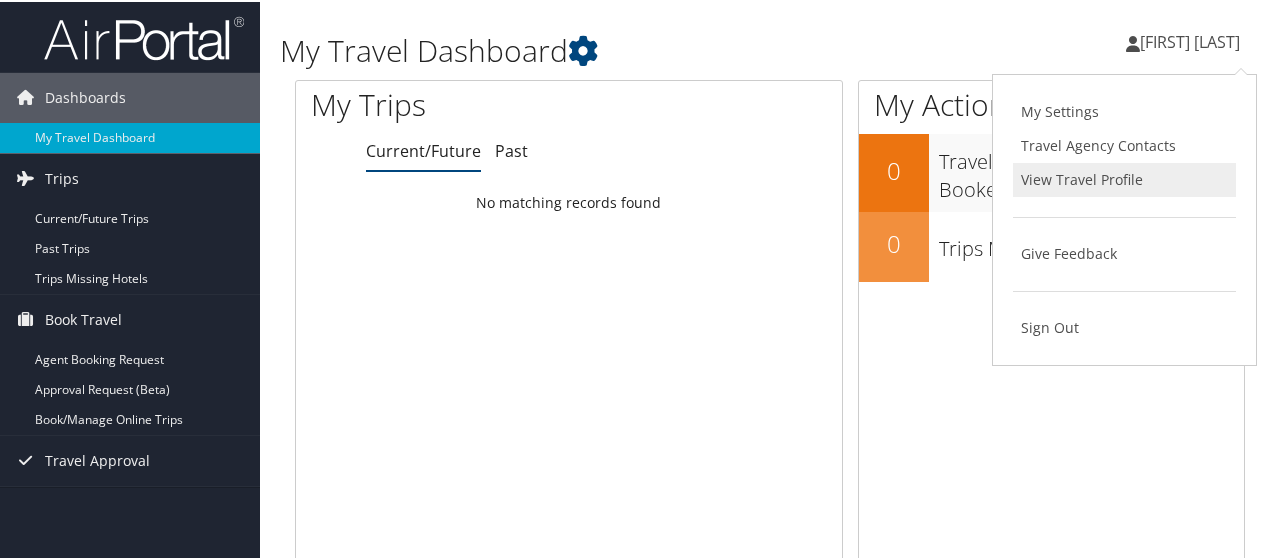 click on "View Travel Profile" at bounding box center [1124, 178] 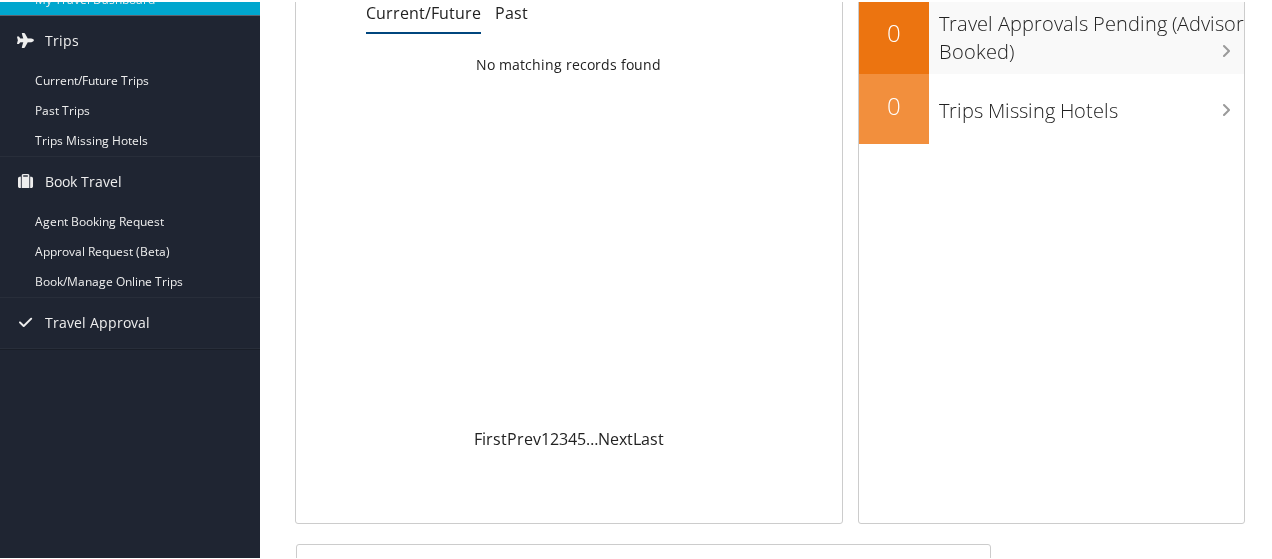 scroll, scrollTop: 0, scrollLeft: 0, axis: both 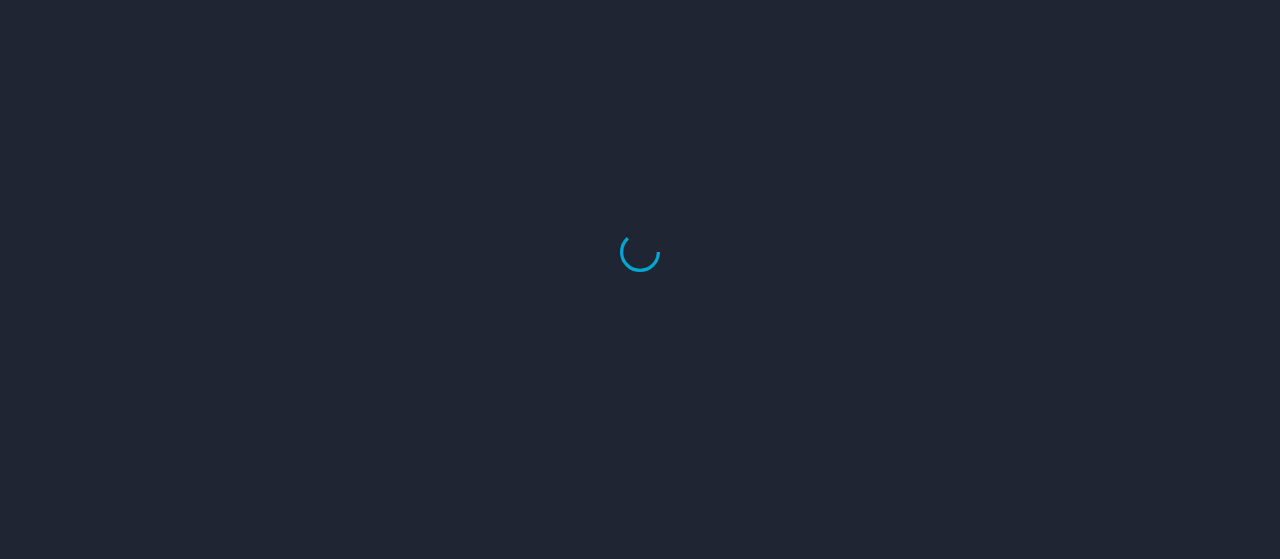 select on "US" 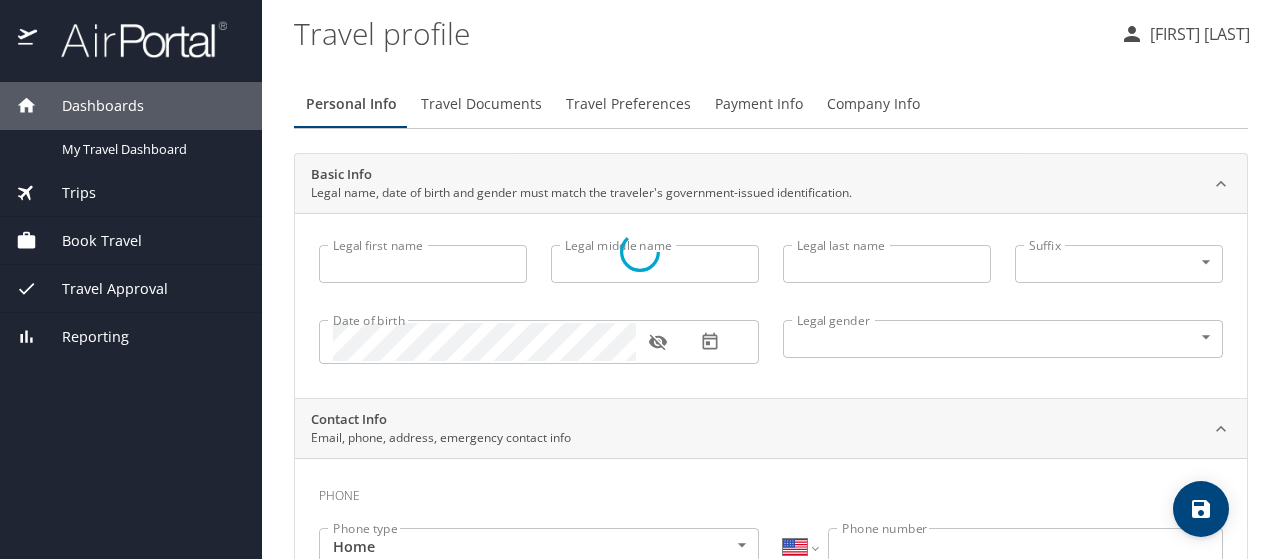 type on "Joseph" 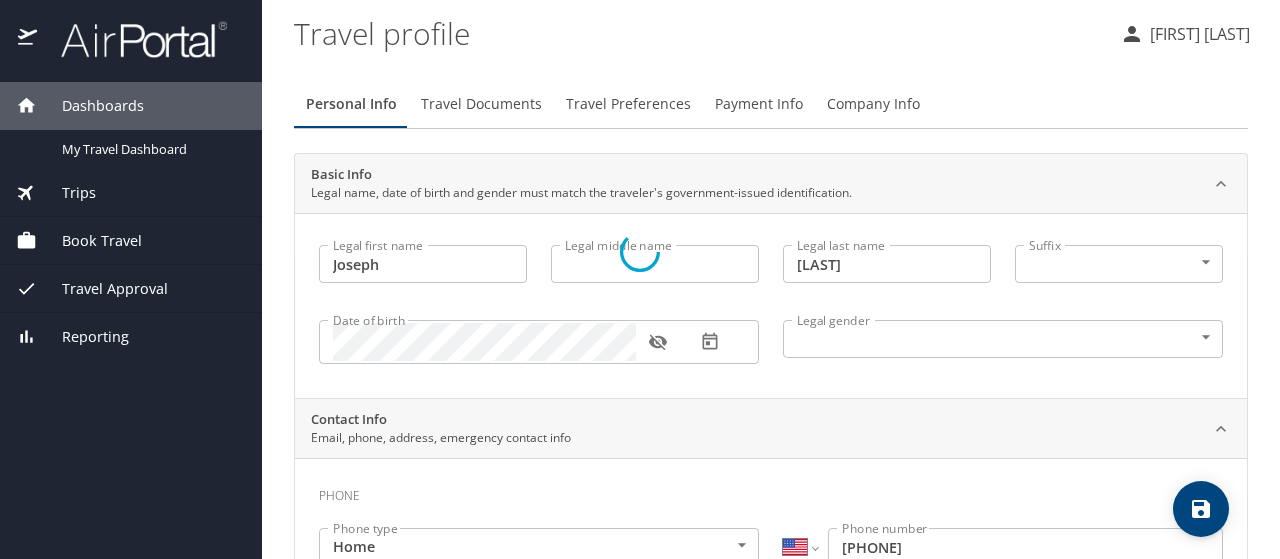 select on "US" 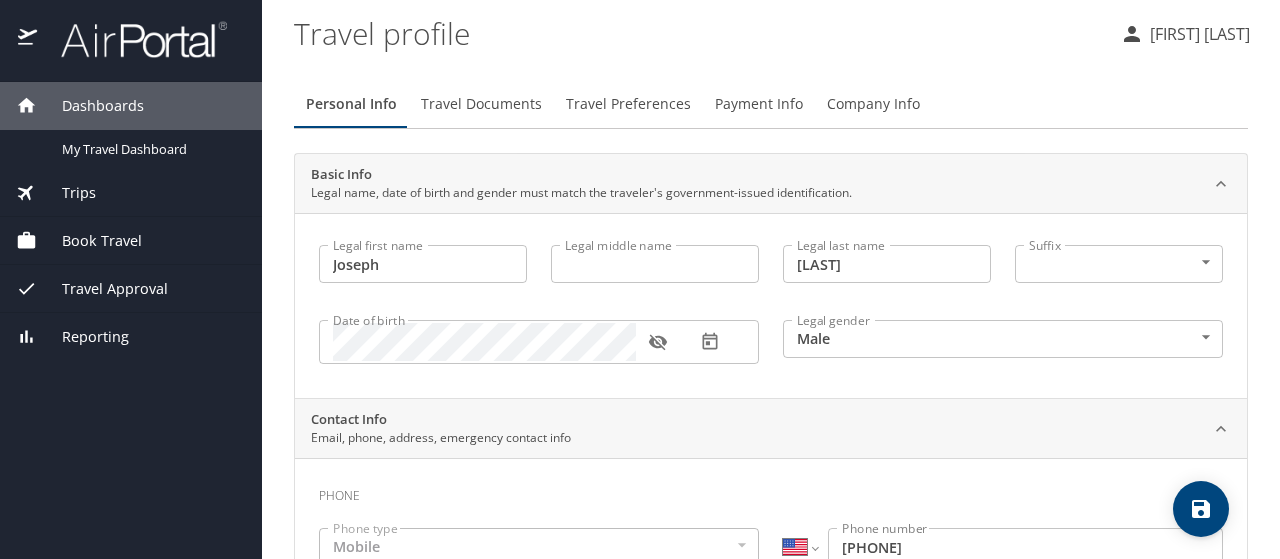 scroll, scrollTop: 62, scrollLeft: 0, axis: vertical 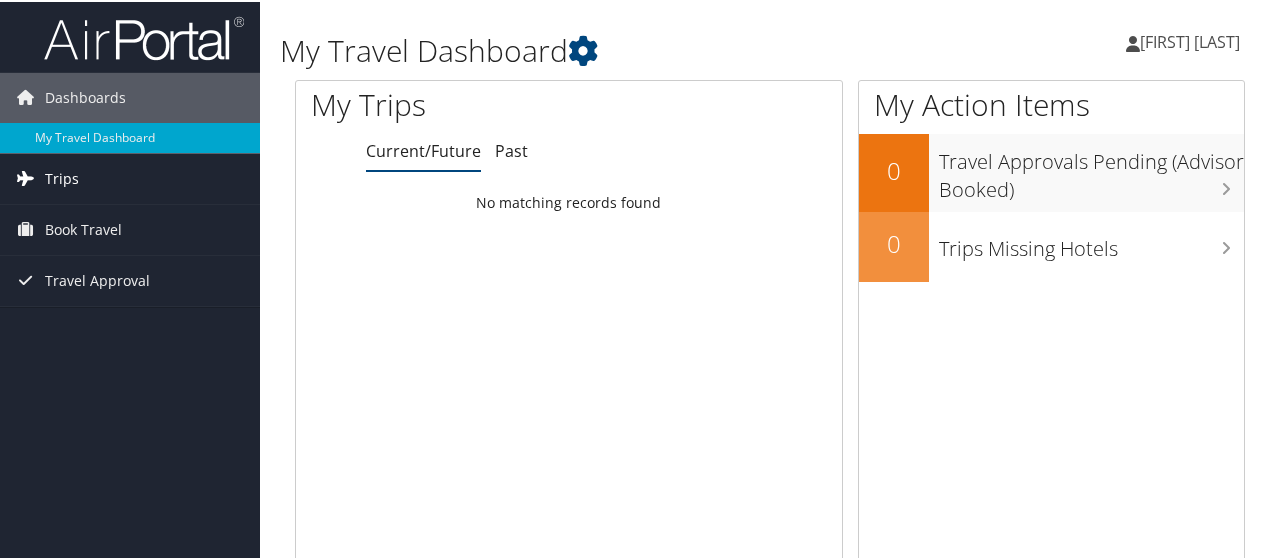 click on "Trips" at bounding box center [130, 177] 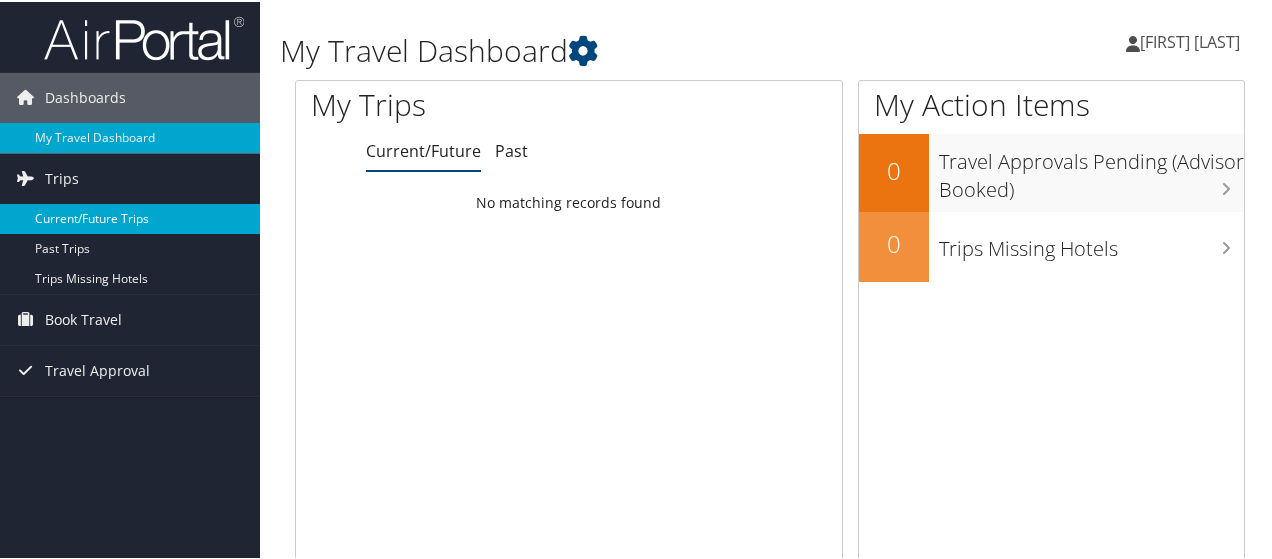 click on "Current/Future Trips" at bounding box center (130, 217) 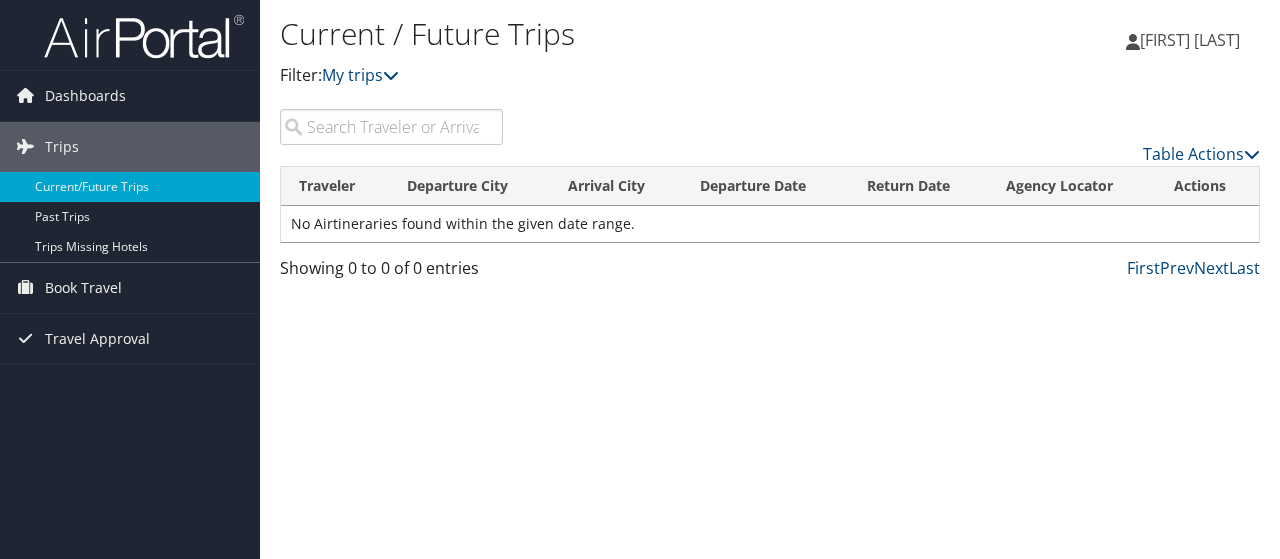 scroll, scrollTop: 0, scrollLeft: 0, axis: both 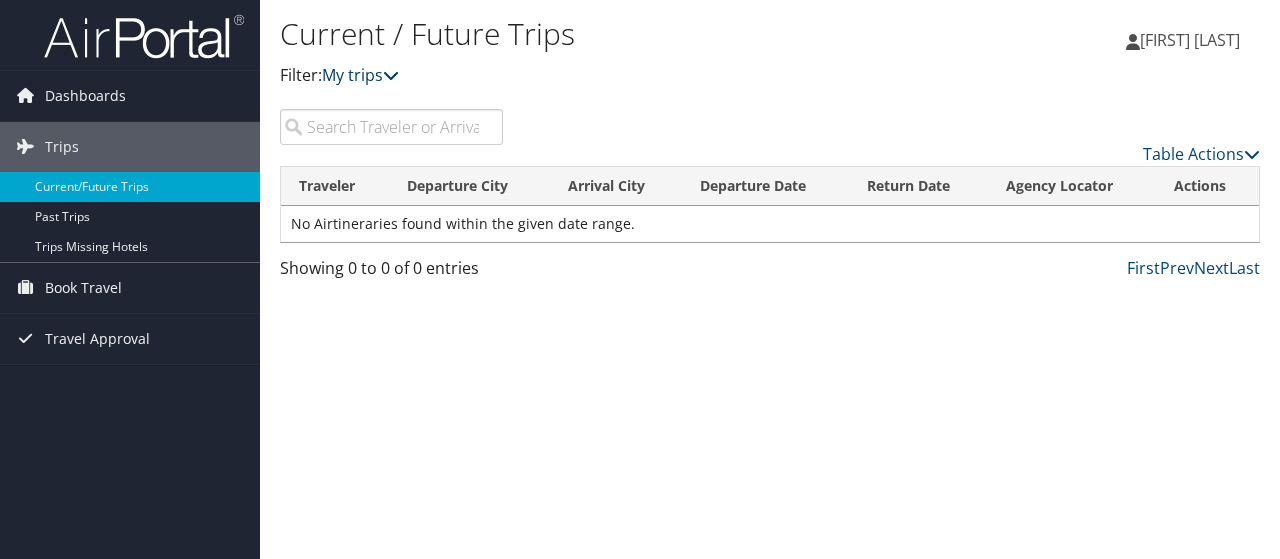 click on "My trips" at bounding box center [360, 75] 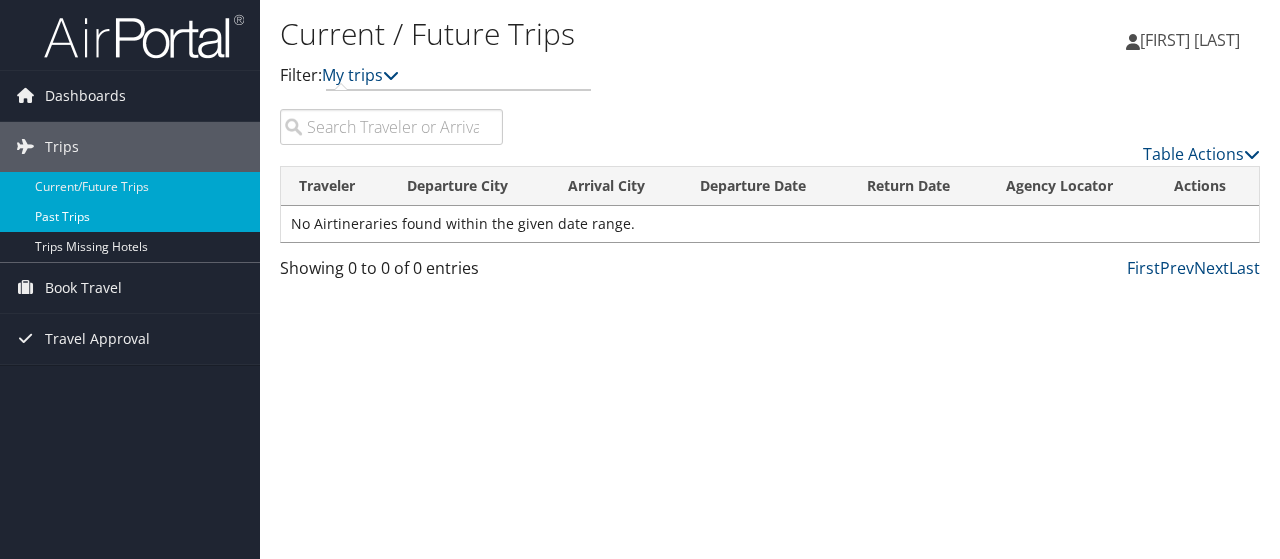 click on "Past Trips" at bounding box center (130, 217) 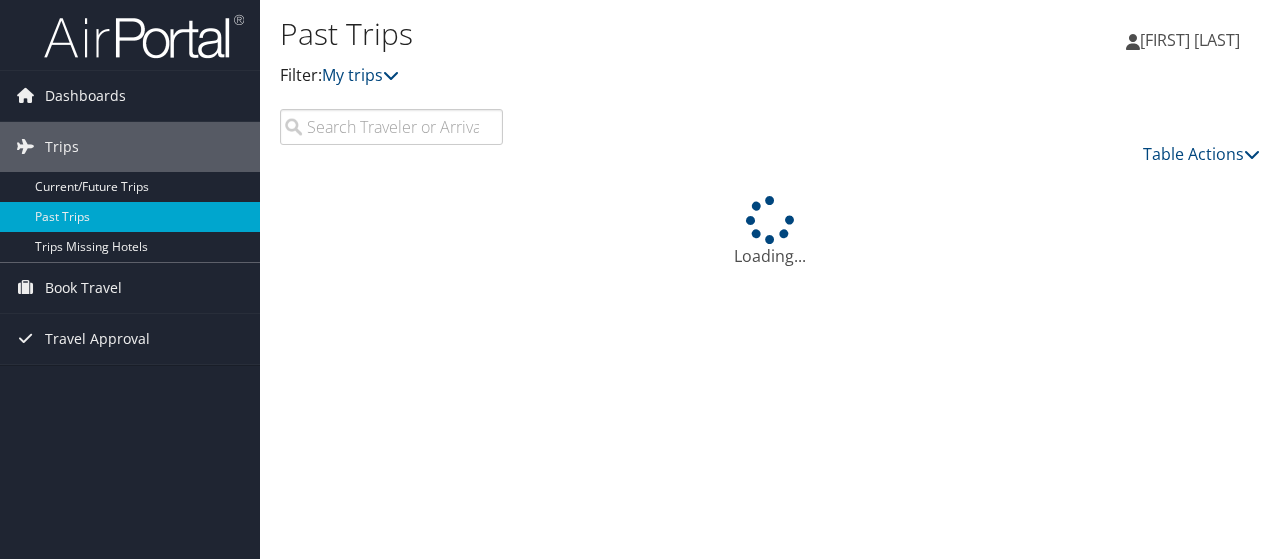 scroll, scrollTop: 0, scrollLeft: 0, axis: both 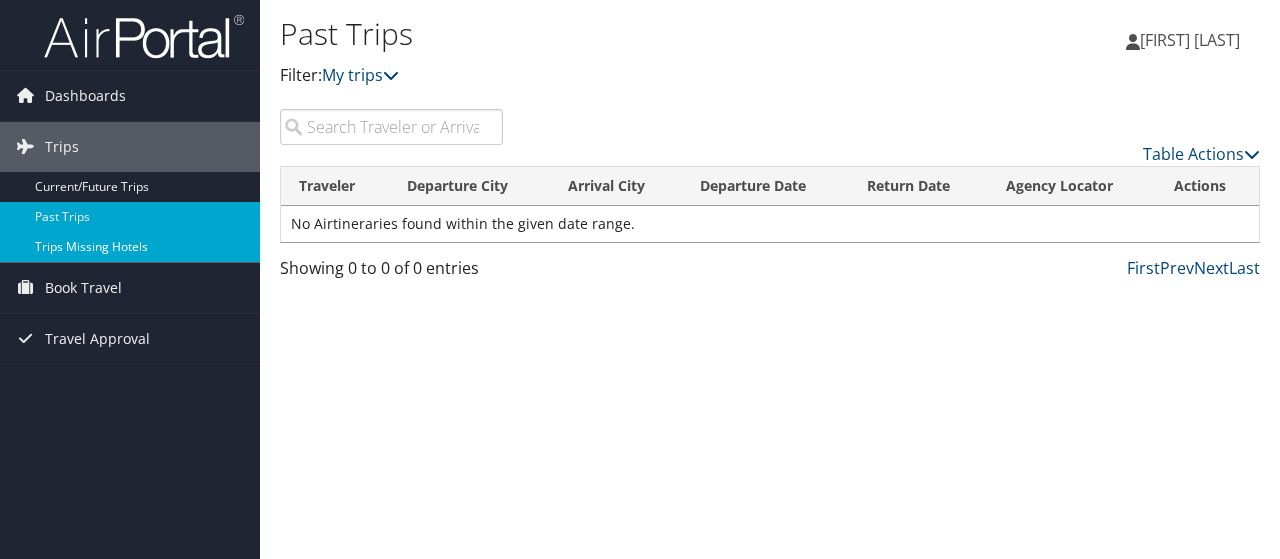 click on "Trips Missing Hotels" at bounding box center [130, 247] 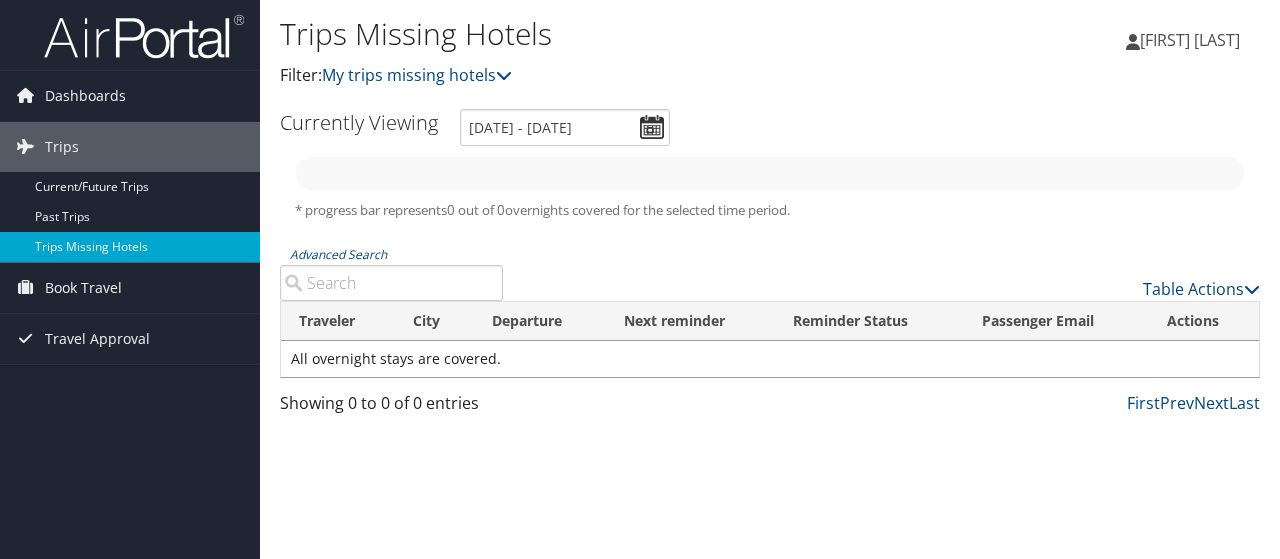 scroll, scrollTop: 0, scrollLeft: 0, axis: both 